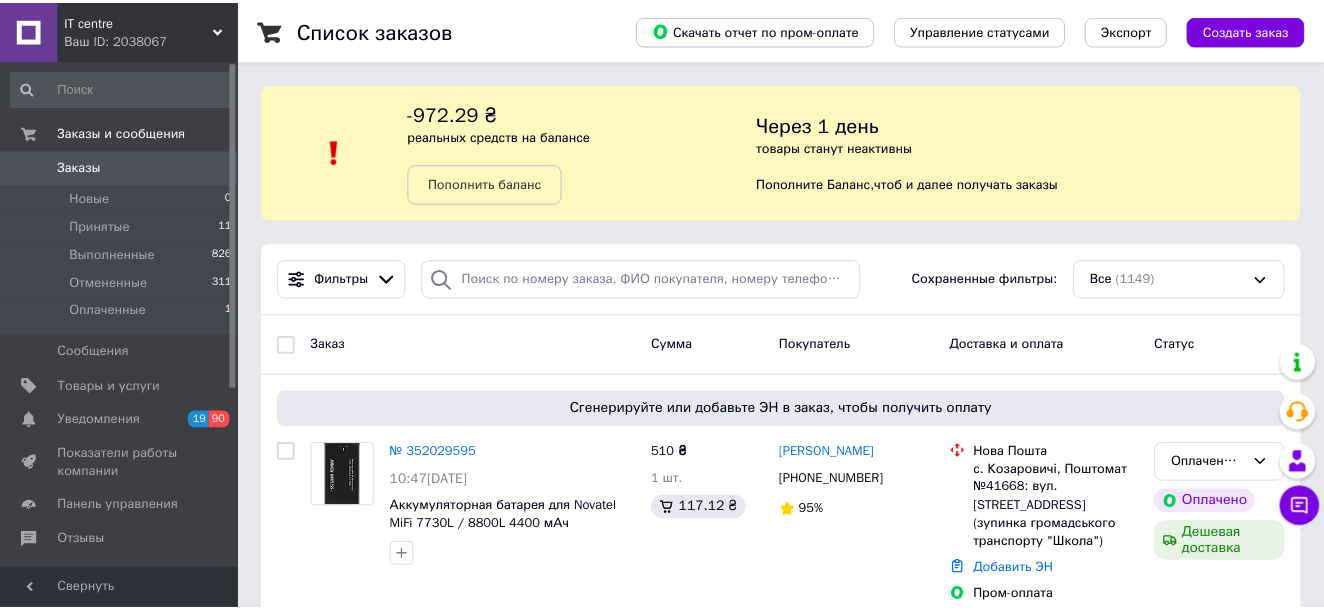scroll, scrollTop: 0, scrollLeft: 0, axis: both 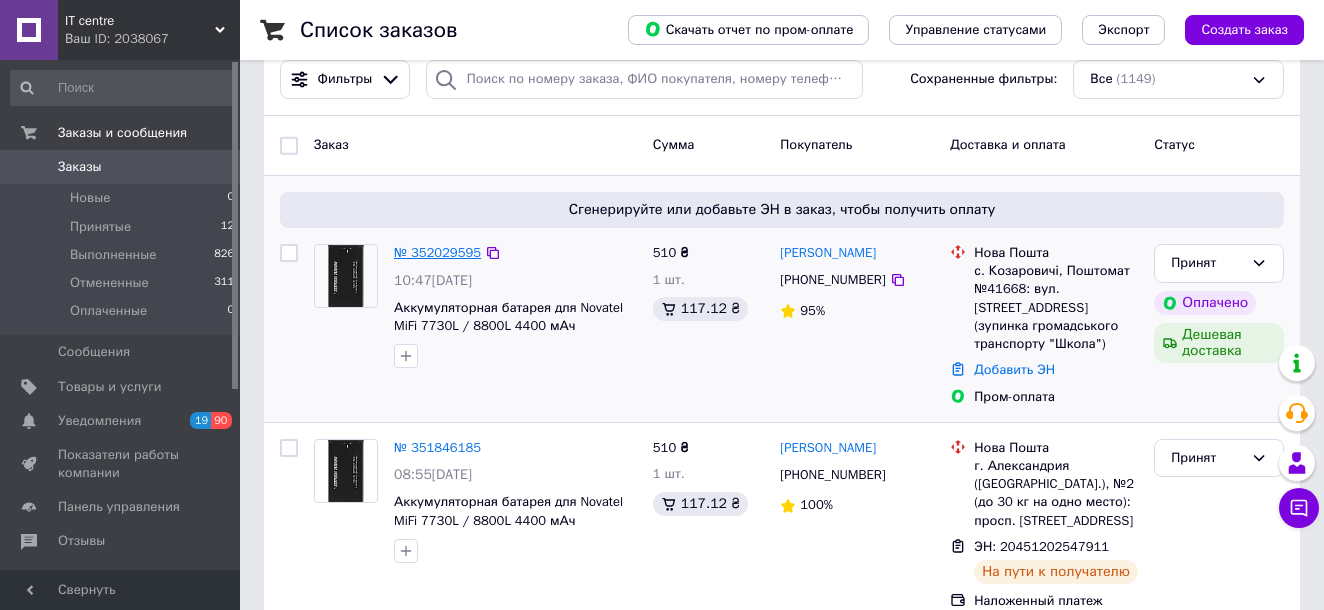 click on "№ 352029595" at bounding box center [437, 252] 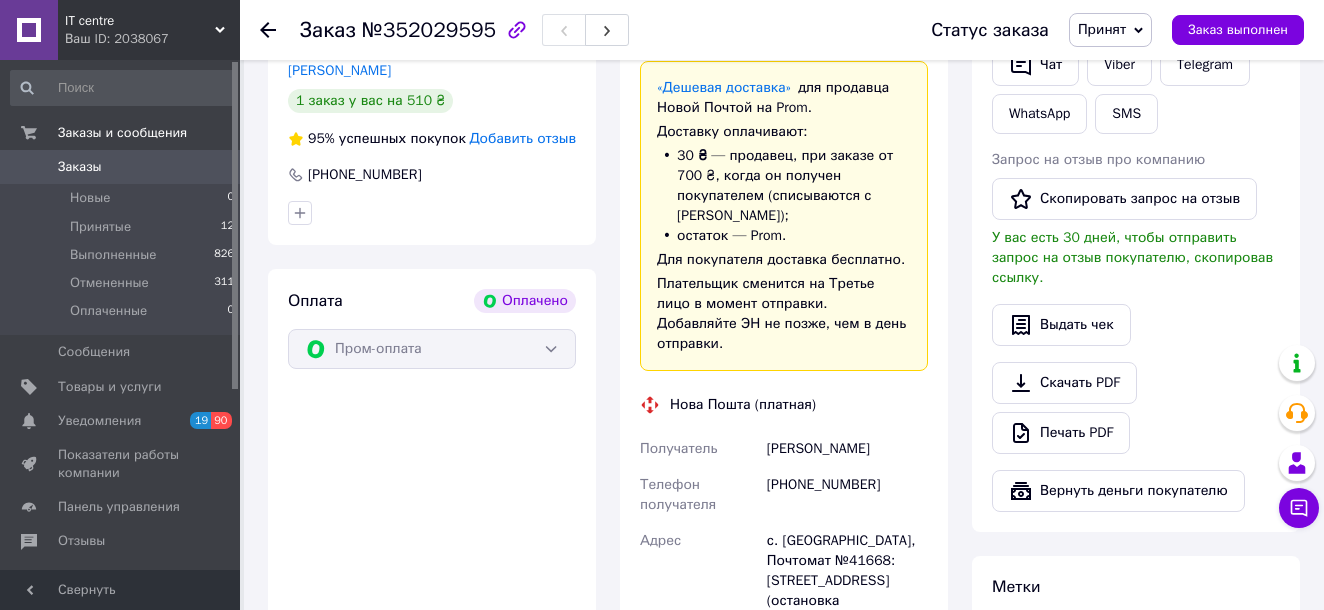 scroll, scrollTop: 616, scrollLeft: 0, axis: vertical 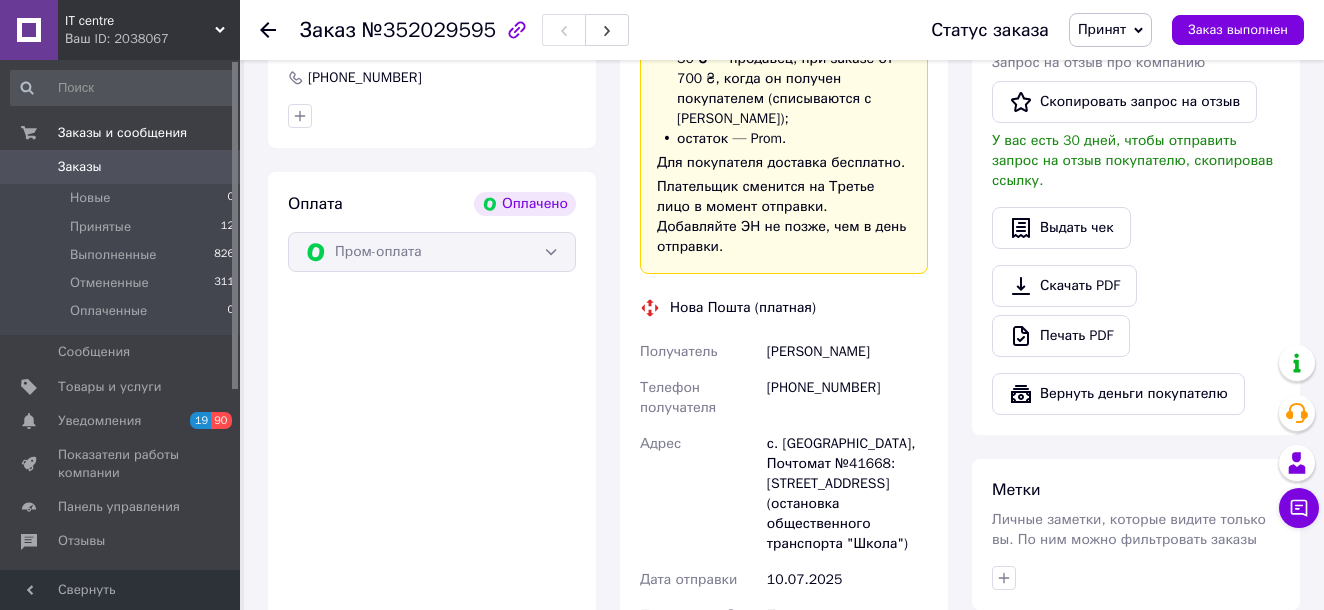 drag, startPoint x: 889, startPoint y: 315, endPoint x: 754, endPoint y: 316, distance: 135.00371 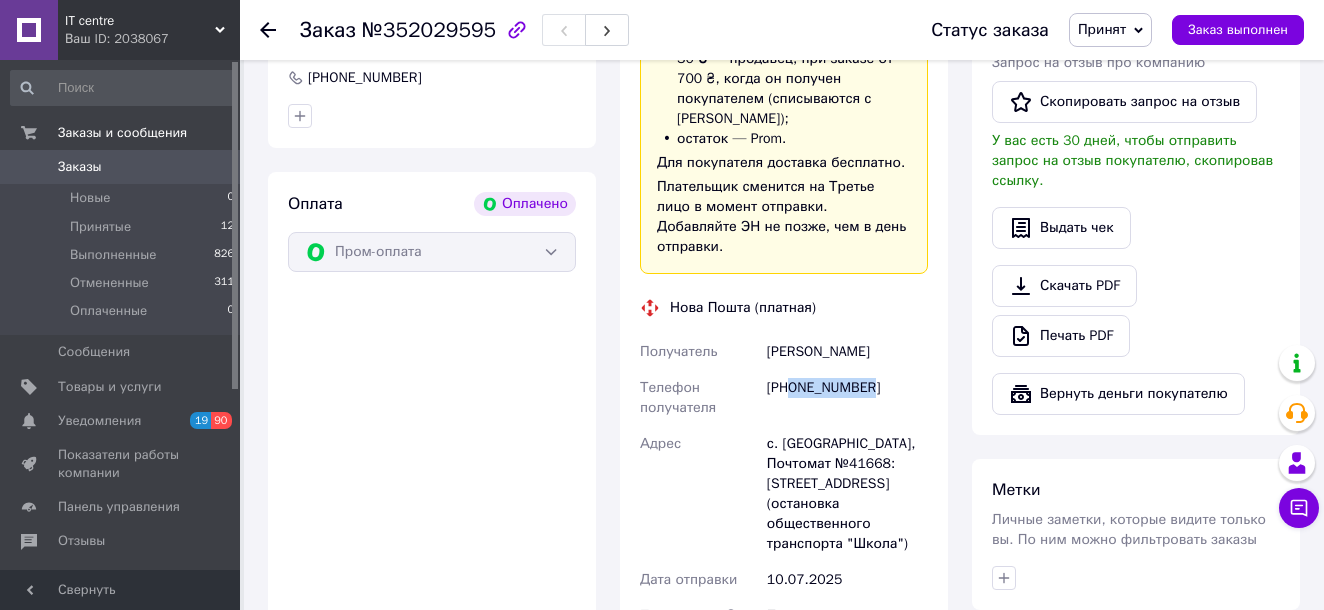 drag, startPoint x: 874, startPoint y: 351, endPoint x: 790, endPoint y: 350, distance: 84.00595 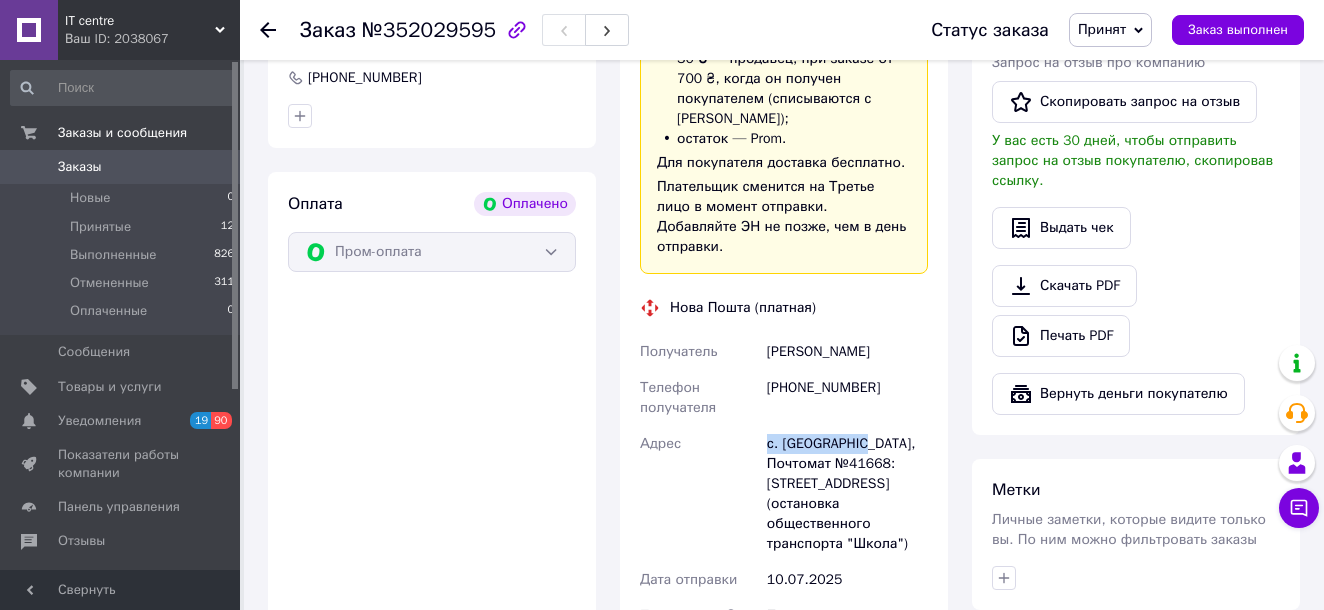drag, startPoint x: 861, startPoint y: 407, endPoint x: 767, endPoint y: 405, distance: 94.02127 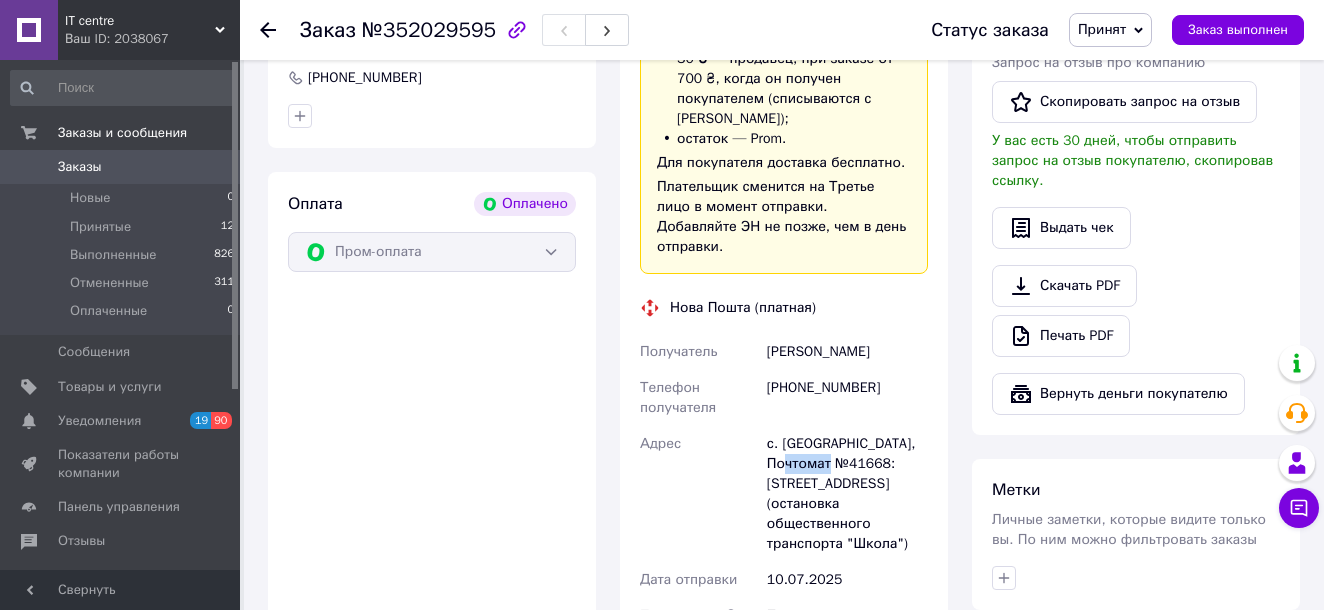 drag, startPoint x: 818, startPoint y: 425, endPoint x: 763, endPoint y: 425, distance: 55 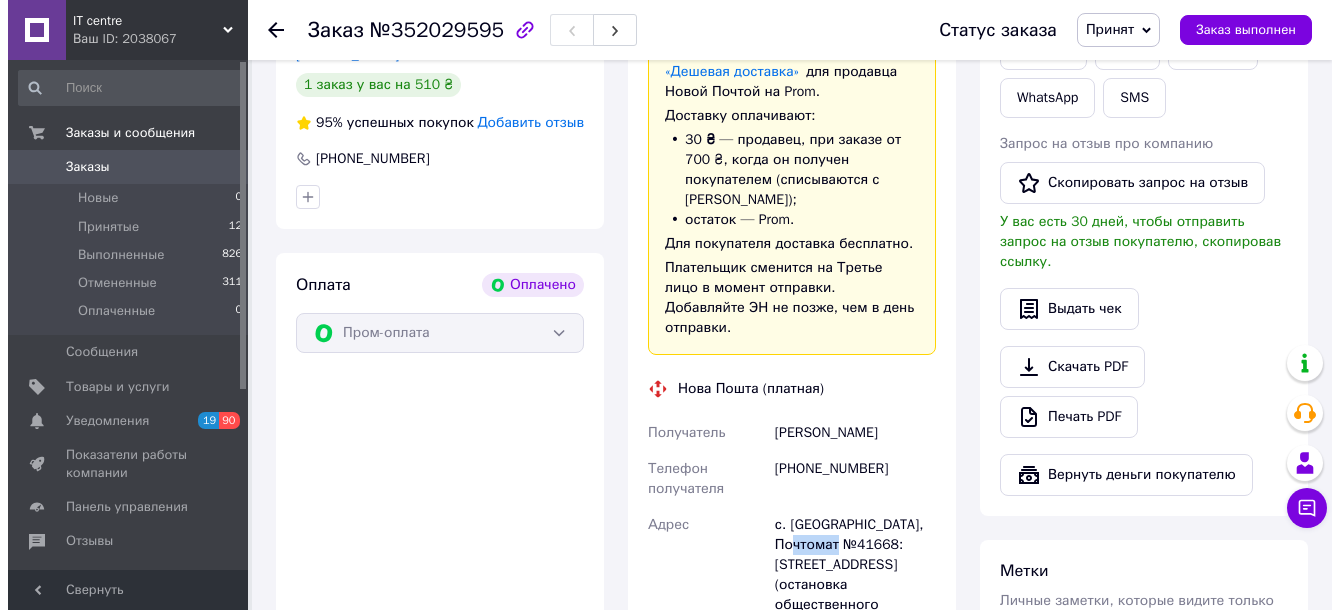 scroll, scrollTop: 416, scrollLeft: 0, axis: vertical 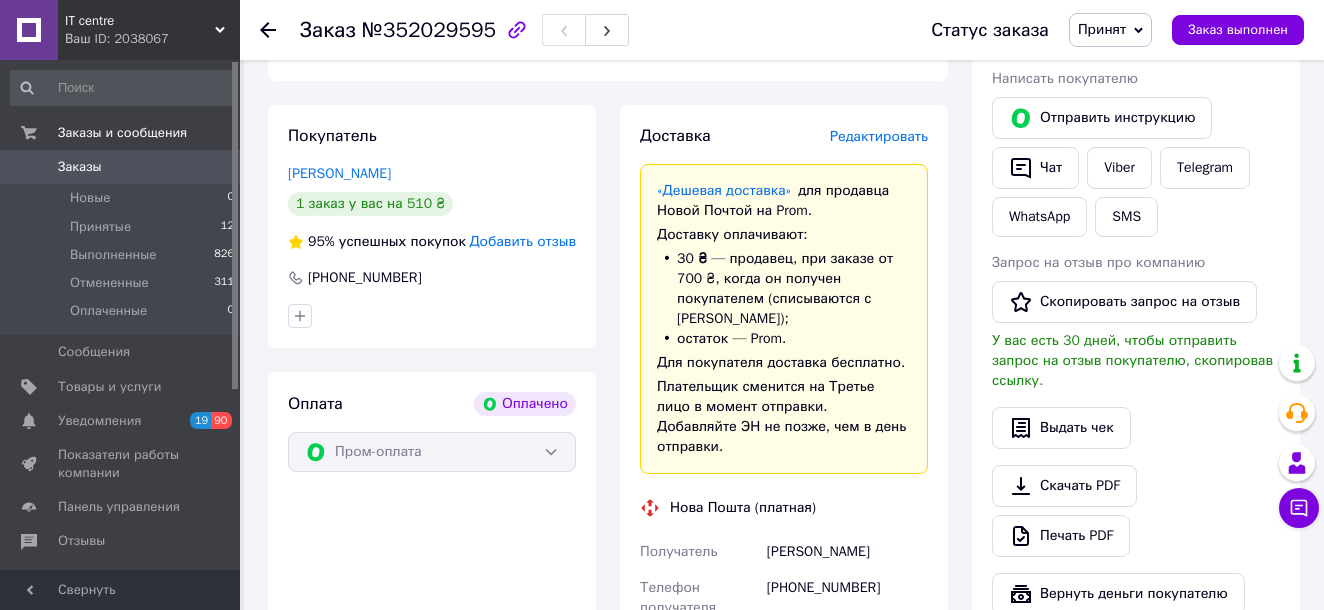 click on "Редактировать" at bounding box center [879, 137] 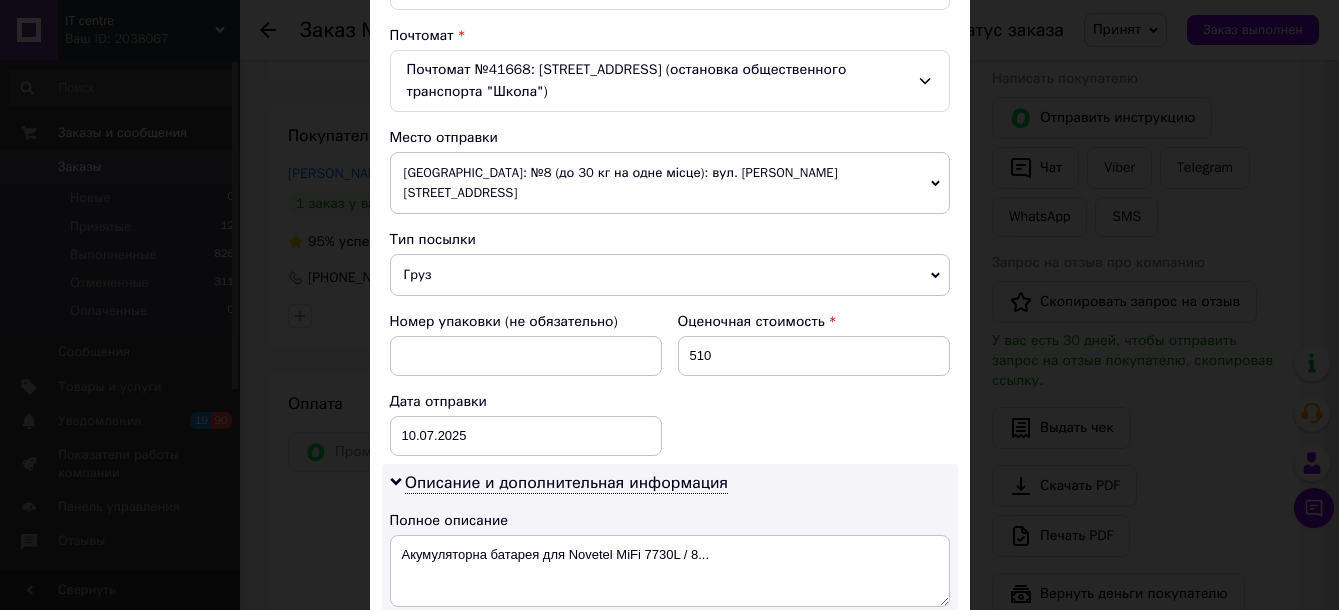scroll, scrollTop: 600, scrollLeft: 0, axis: vertical 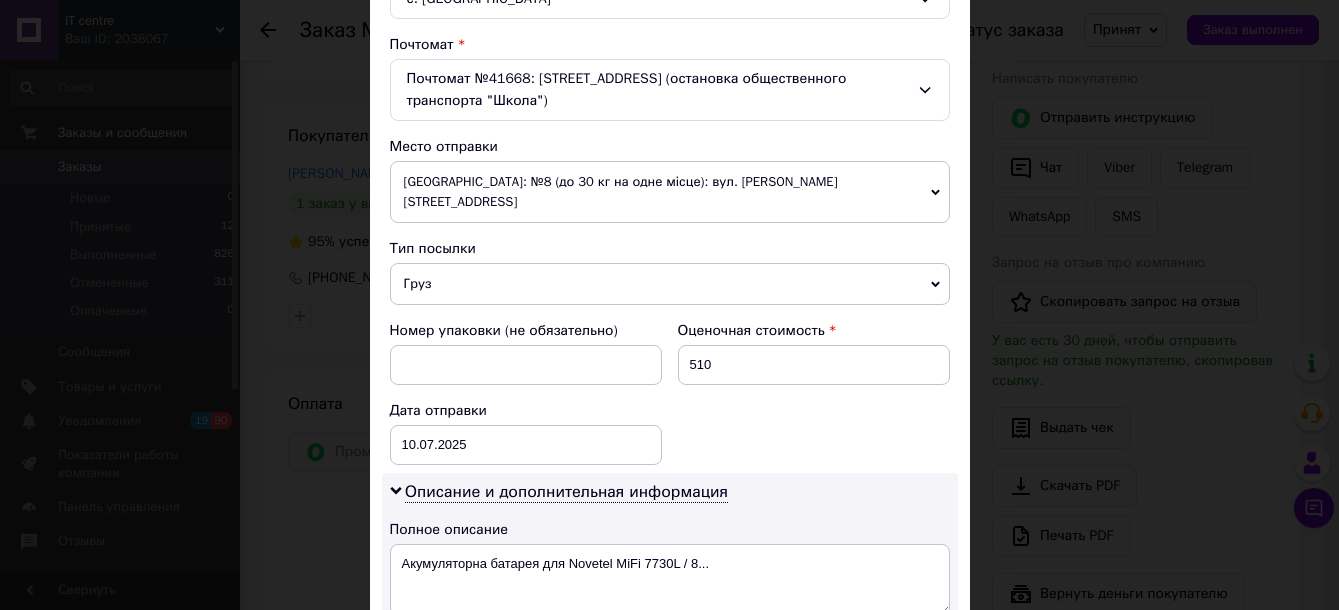 click on "Груз" at bounding box center [670, 284] 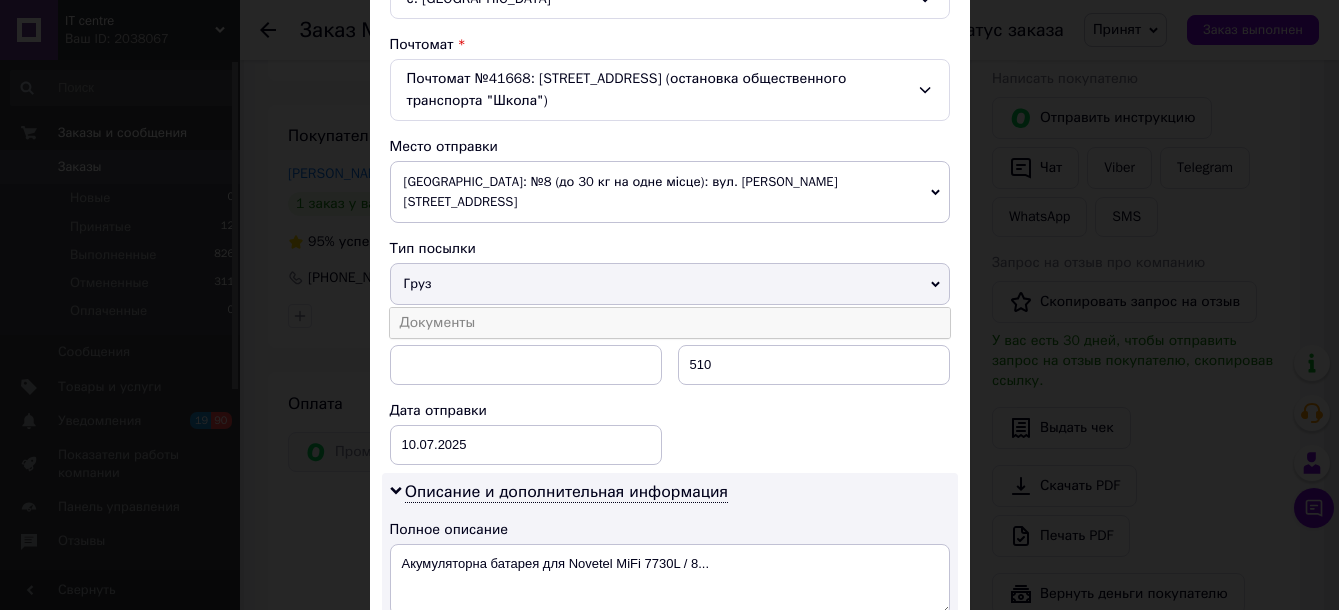 click on "Документы" at bounding box center (670, 323) 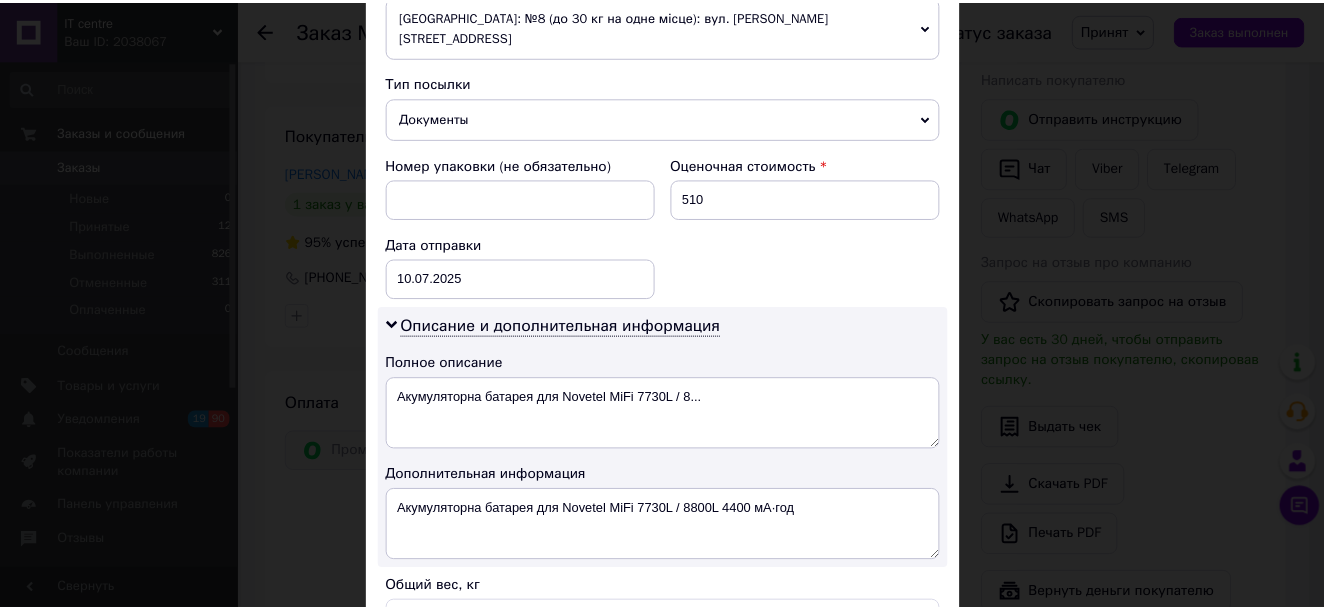 scroll, scrollTop: 984, scrollLeft: 0, axis: vertical 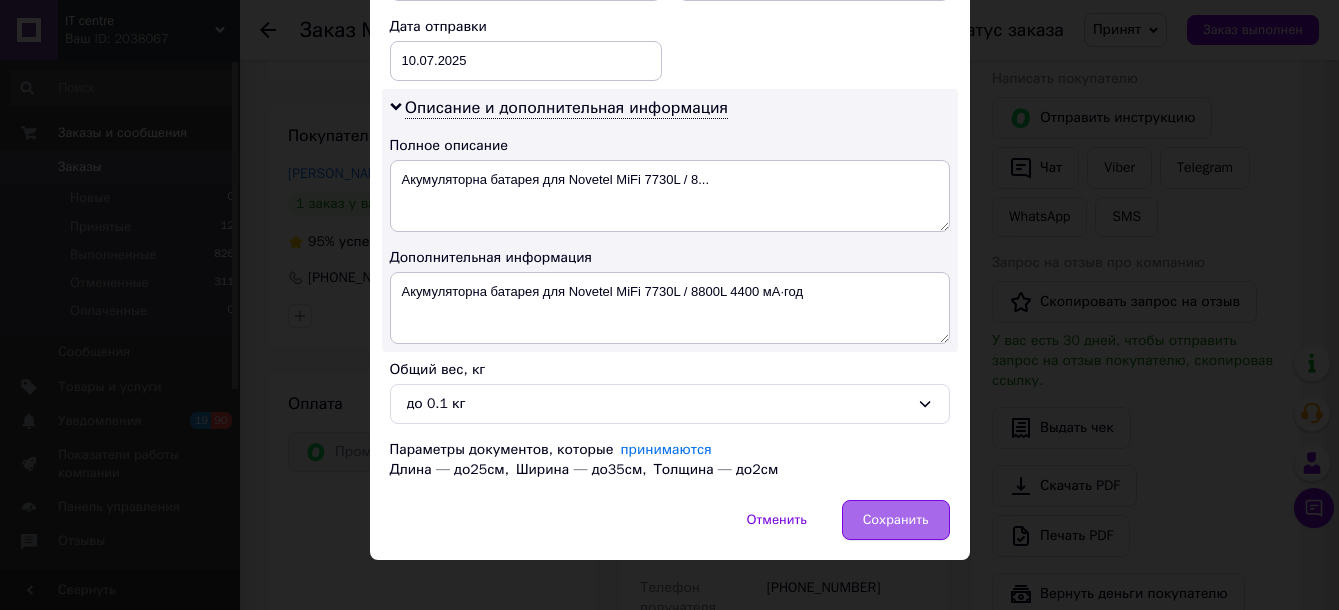 click on "Сохранить" at bounding box center [896, 520] 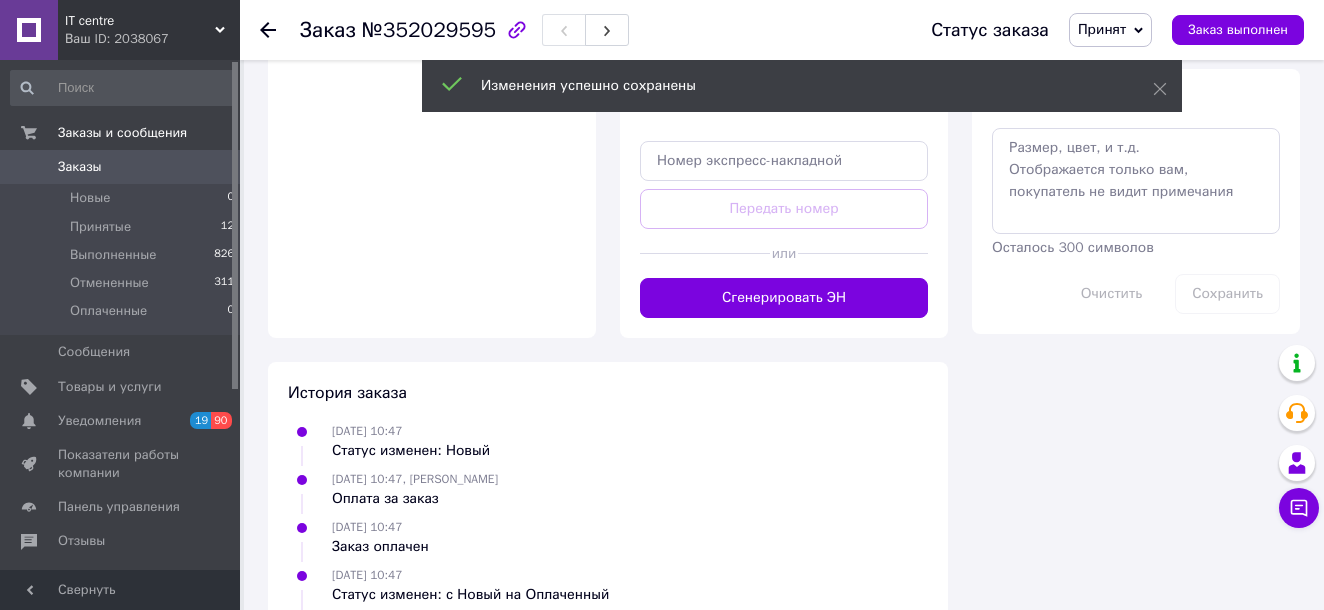 scroll, scrollTop: 1216, scrollLeft: 0, axis: vertical 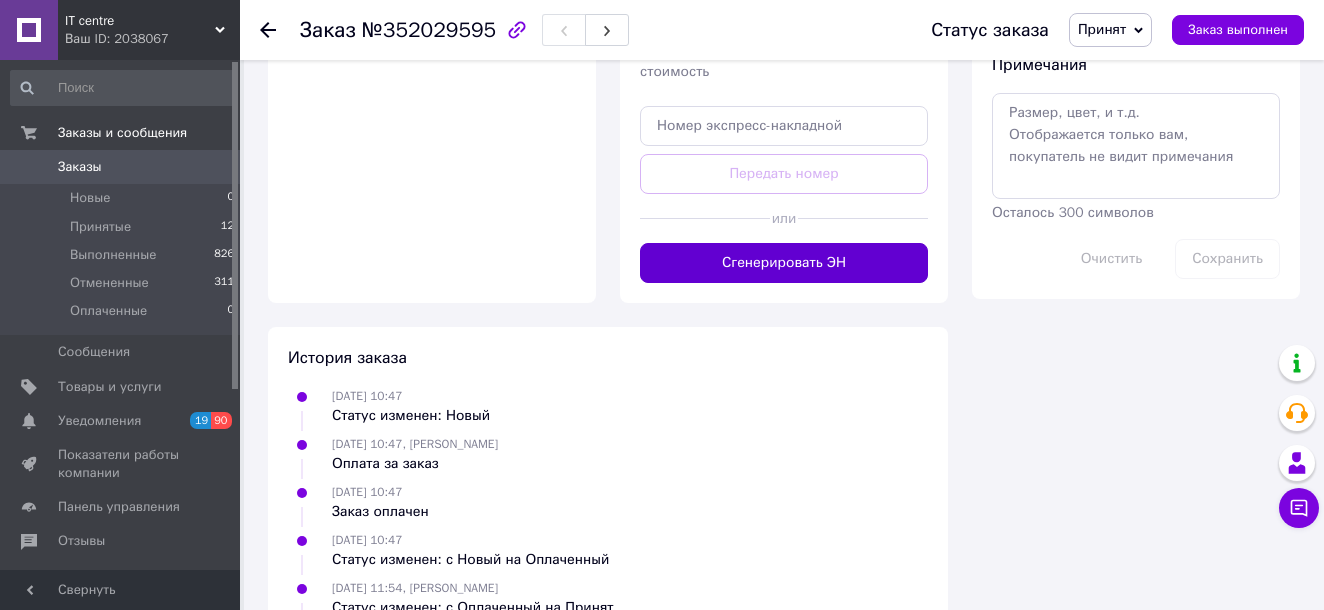 click on "Сгенерировать ЭН" at bounding box center (784, 263) 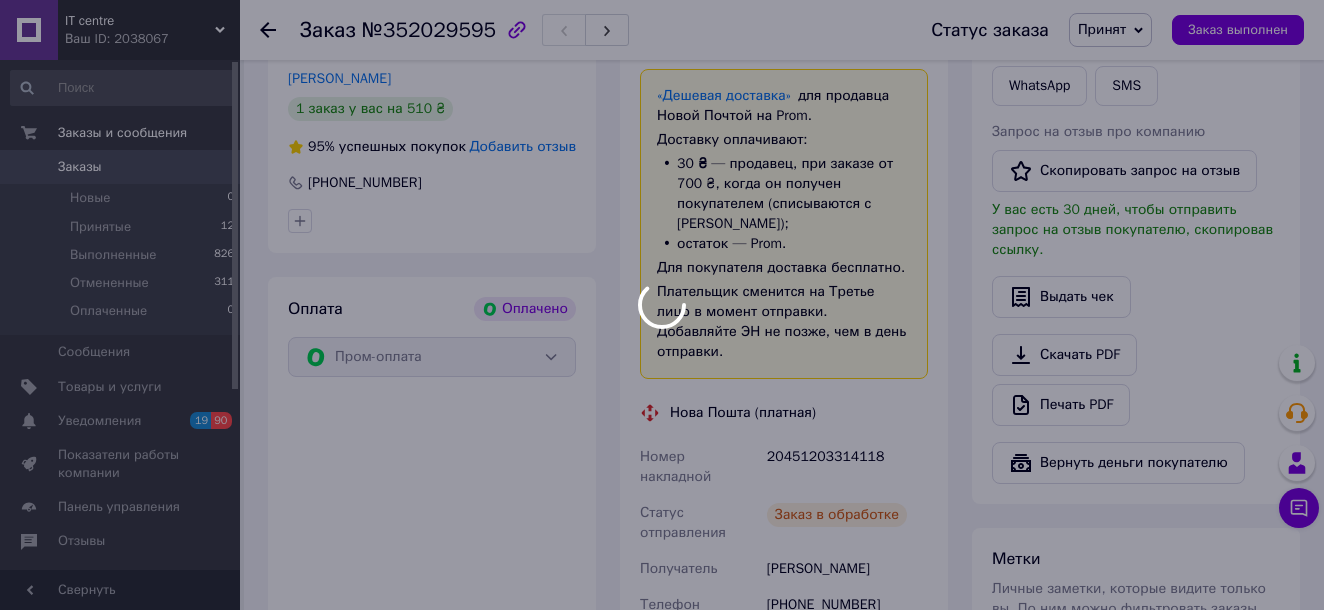 scroll, scrollTop: 516, scrollLeft: 0, axis: vertical 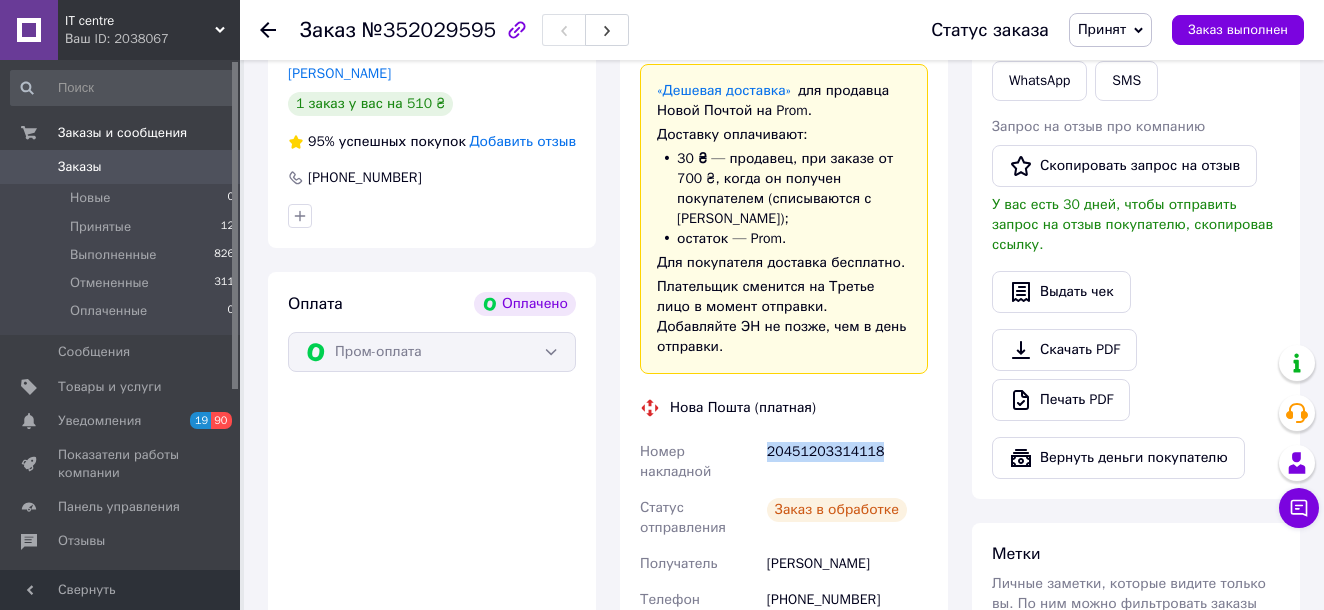 drag, startPoint x: 882, startPoint y: 412, endPoint x: 767, endPoint y: 415, distance: 115.03912 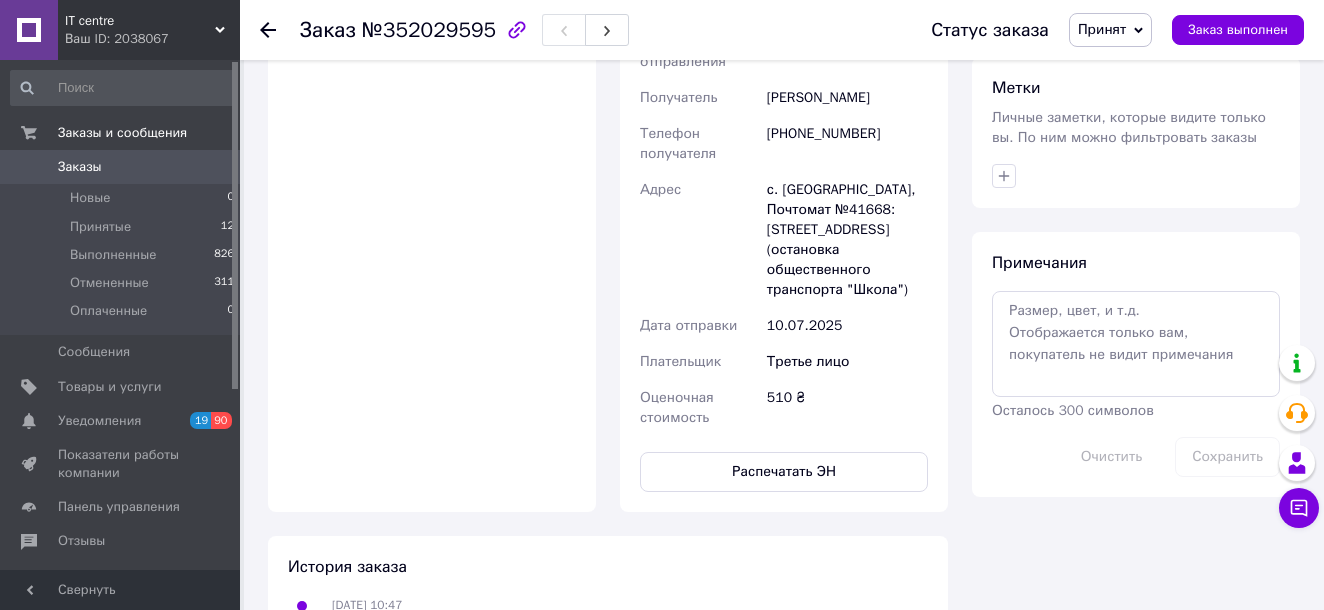 scroll, scrollTop: 1016, scrollLeft: 0, axis: vertical 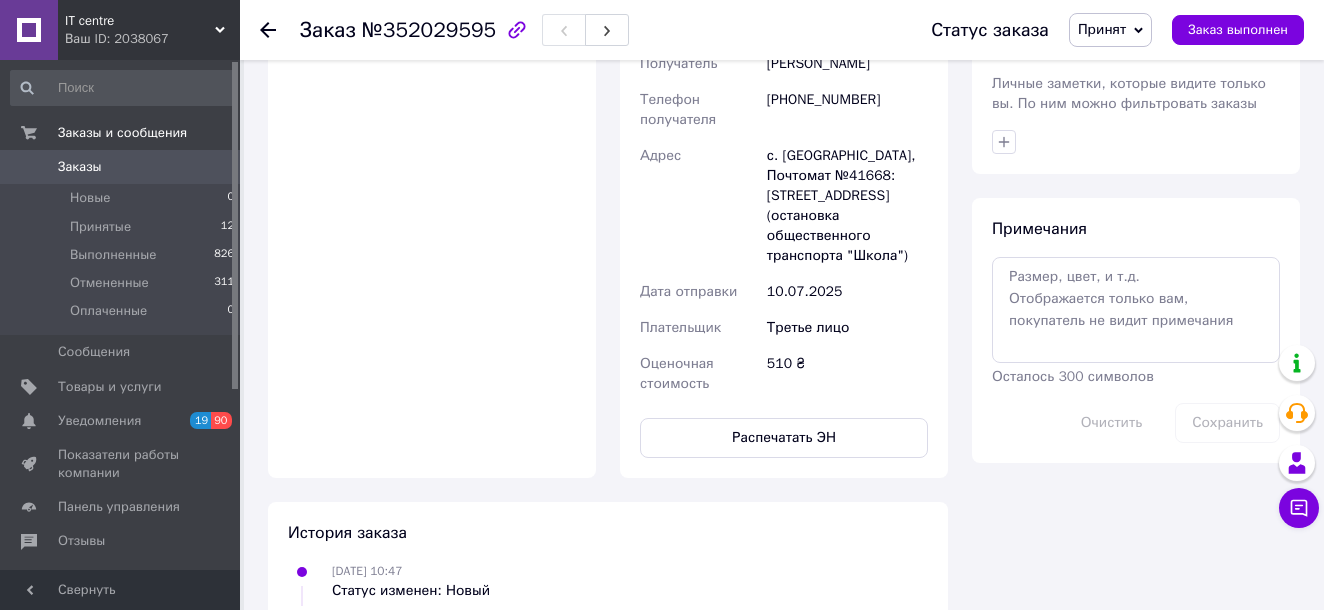 click on "Доставка Редактировать «Дешевая доставка»   для продавца Новой Почтой на Prom. Доставку оплачивают: 30 ₴   — продавец , при заказе от 700 ₴, когда он
получен покупателем (списываются с Баланса); остаток — Prom. Для покупателя доставка бесплатно. Плательщик сменится на Третье лицо в момент отправки.
Добавляйте ЭН не позже, чем в день отправки. Нова Пошта (платная) Номер накладной 20451203314118 Статус отправления Планируемый Получатель Заволока Валентин Телефон получателя +380965778506 Адрес Дата отправки 10.07.2025 Плательщик Третье лицо Оценочная стоимость" at bounding box center (784, -9) 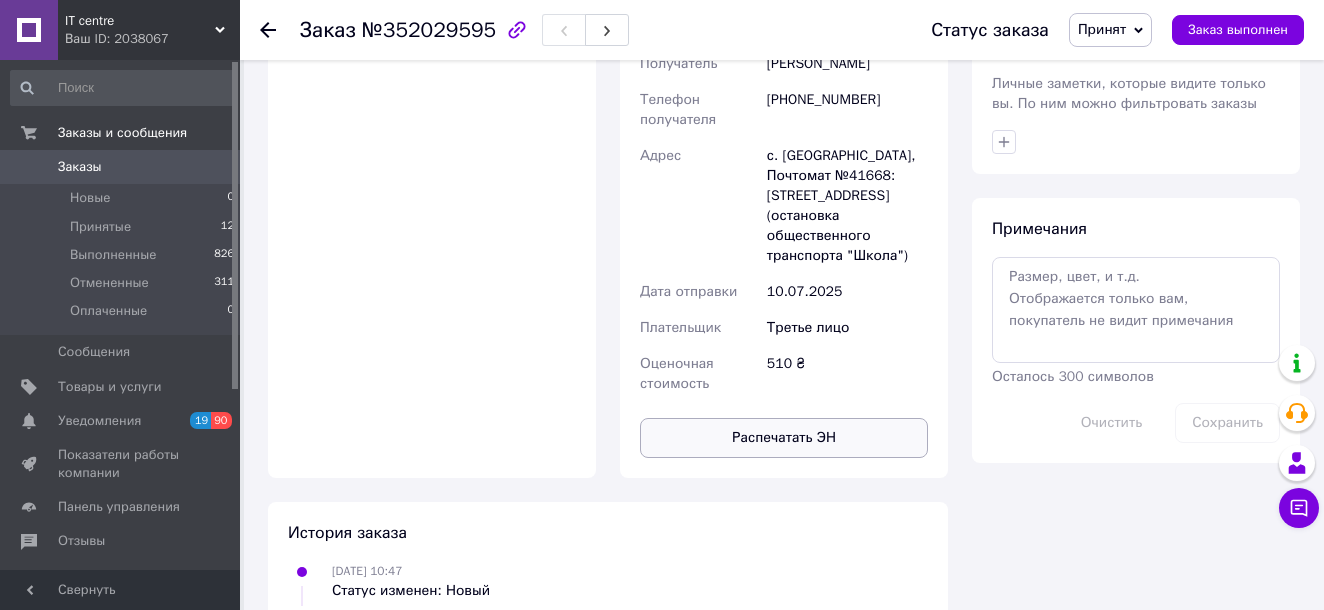 click on "Распечатать ЭН" at bounding box center [784, 438] 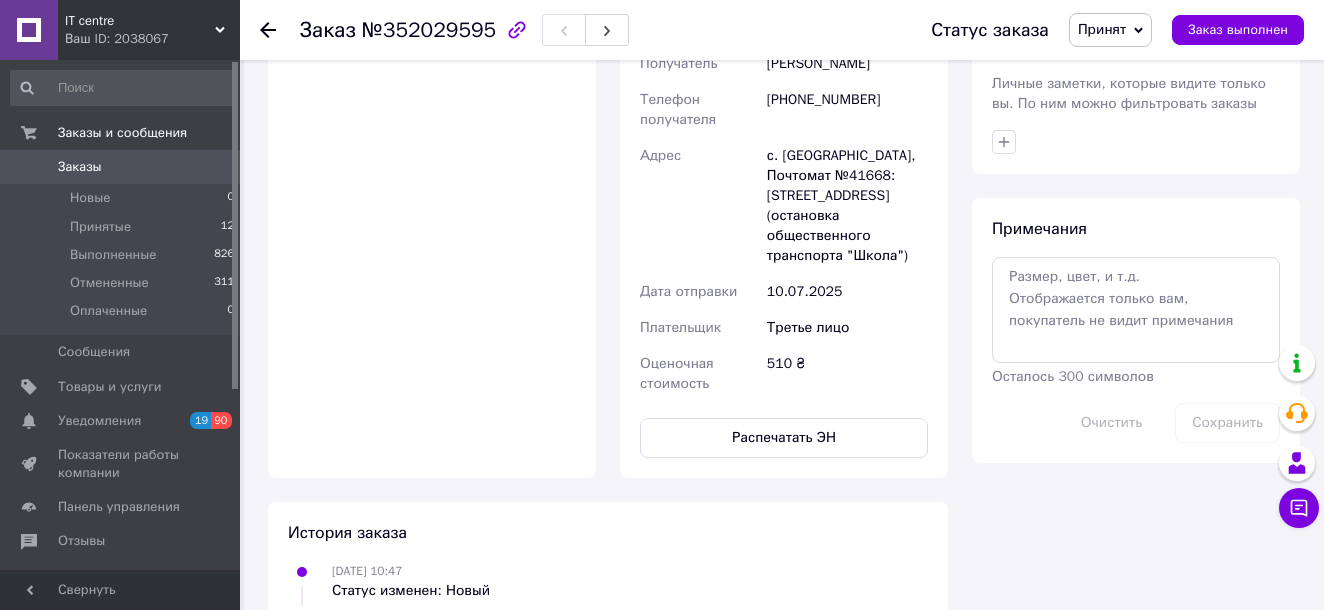 drag, startPoint x: 418, startPoint y: 149, endPoint x: 389, endPoint y: 101, distance: 56.0803 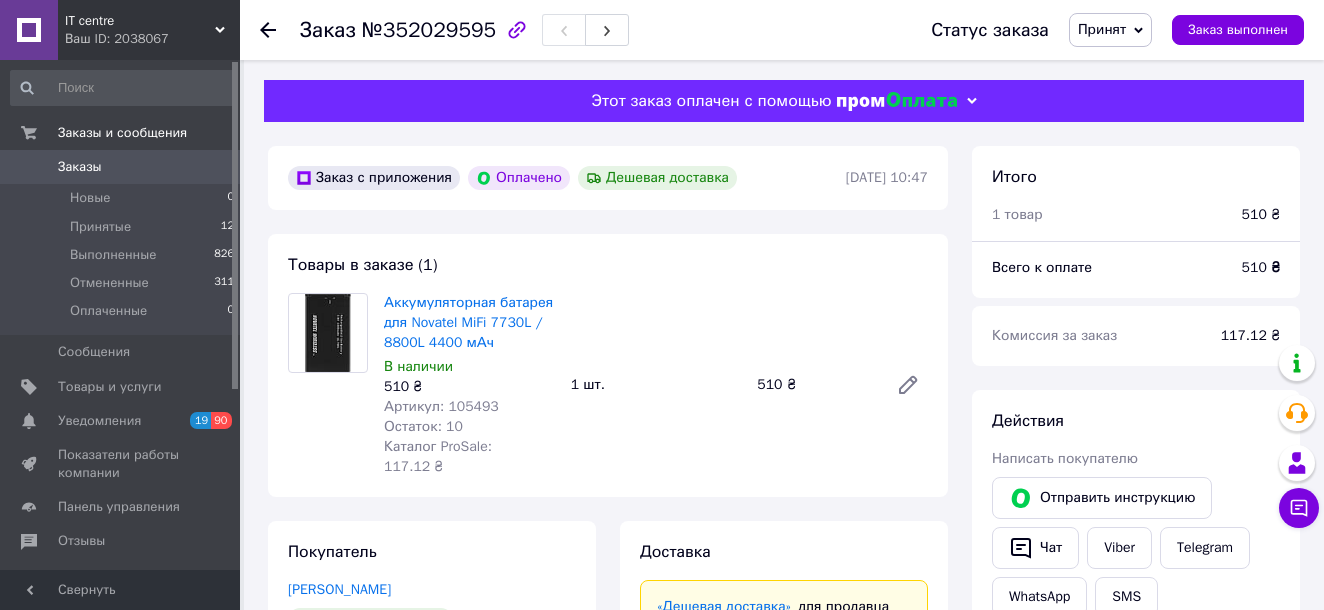 scroll, scrollTop: 1016, scrollLeft: 0, axis: vertical 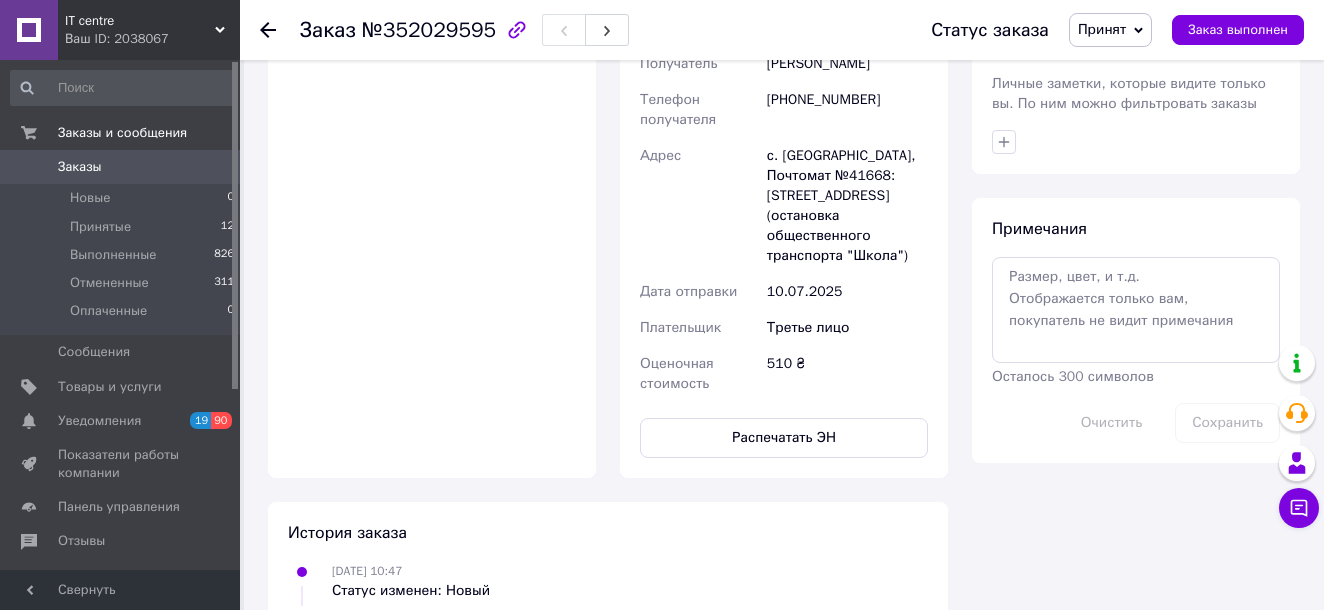 click 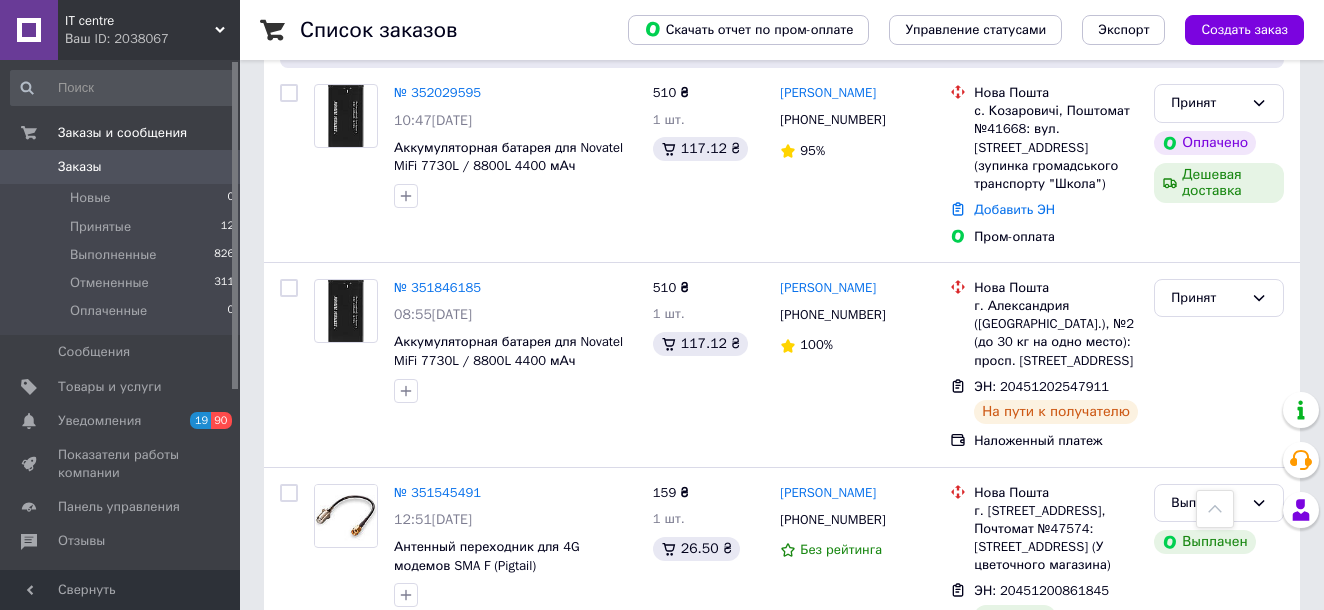 scroll, scrollTop: 360, scrollLeft: 0, axis: vertical 